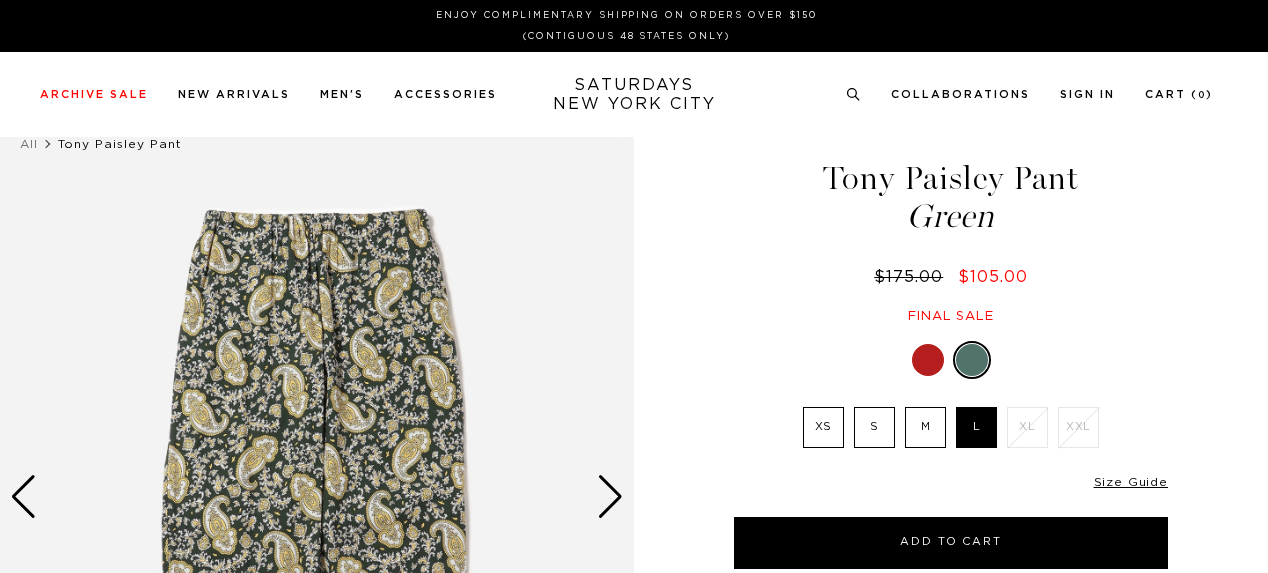 scroll, scrollTop: 0, scrollLeft: 0, axis: both 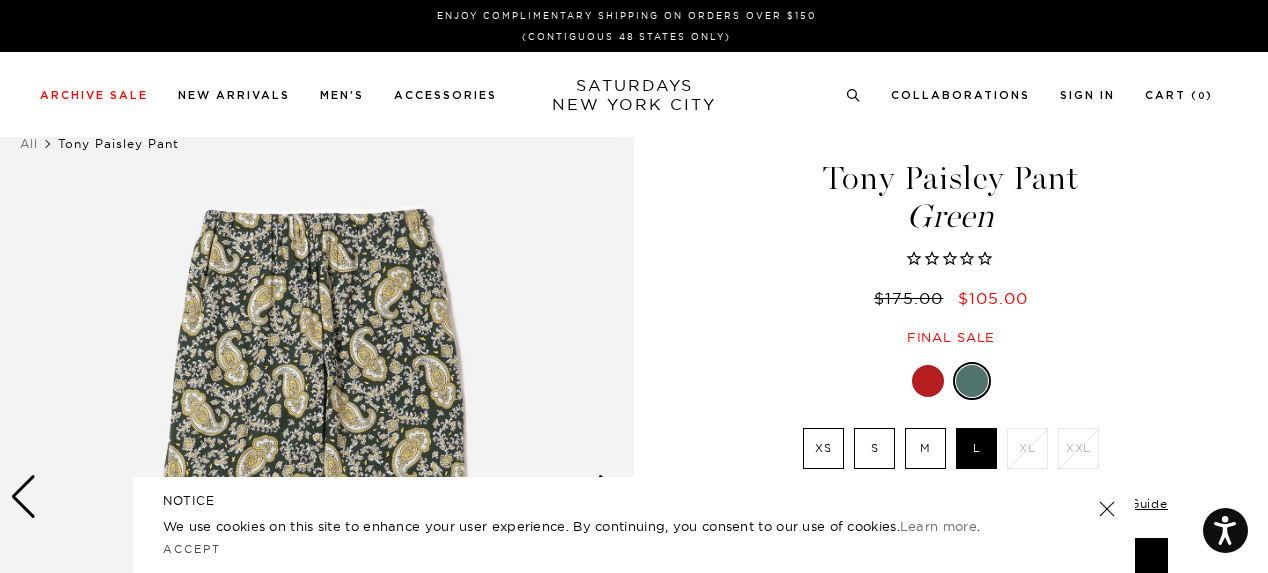 click on "S" at bounding box center (874, 448) 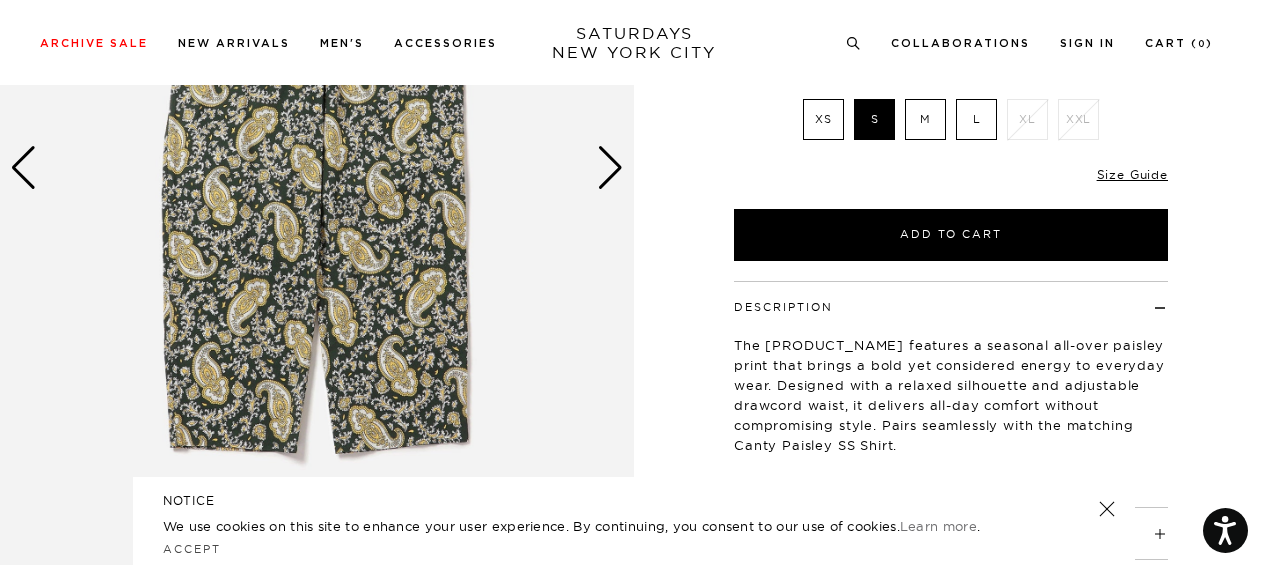 scroll, scrollTop: 330, scrollLeft: 12, axis: both 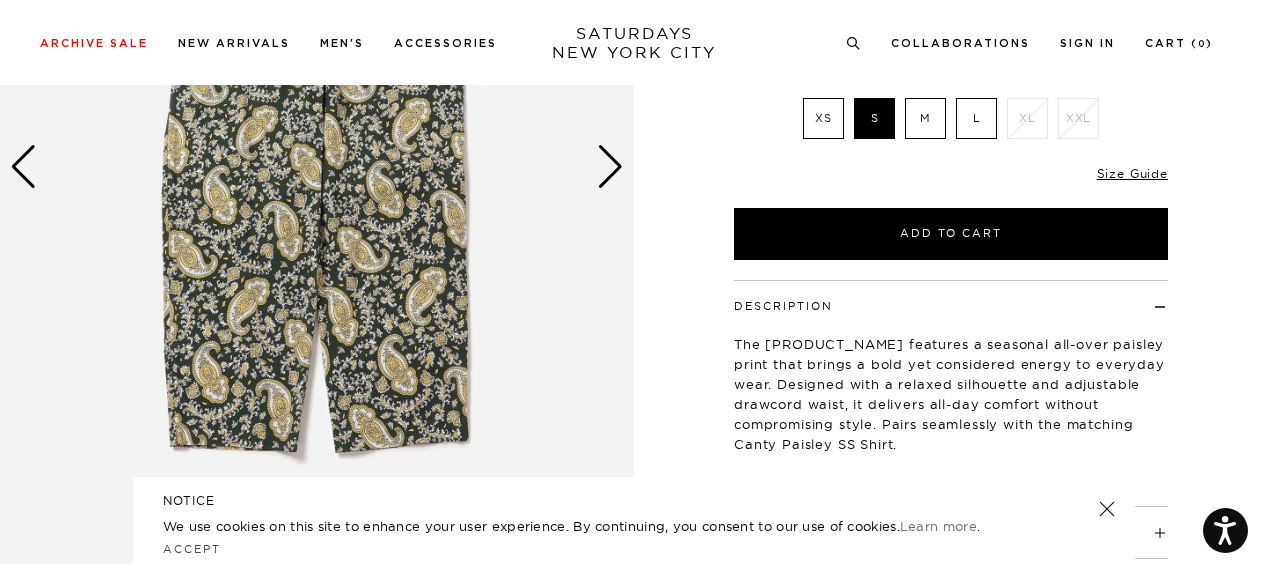 click at bounding box center (1107, 509) 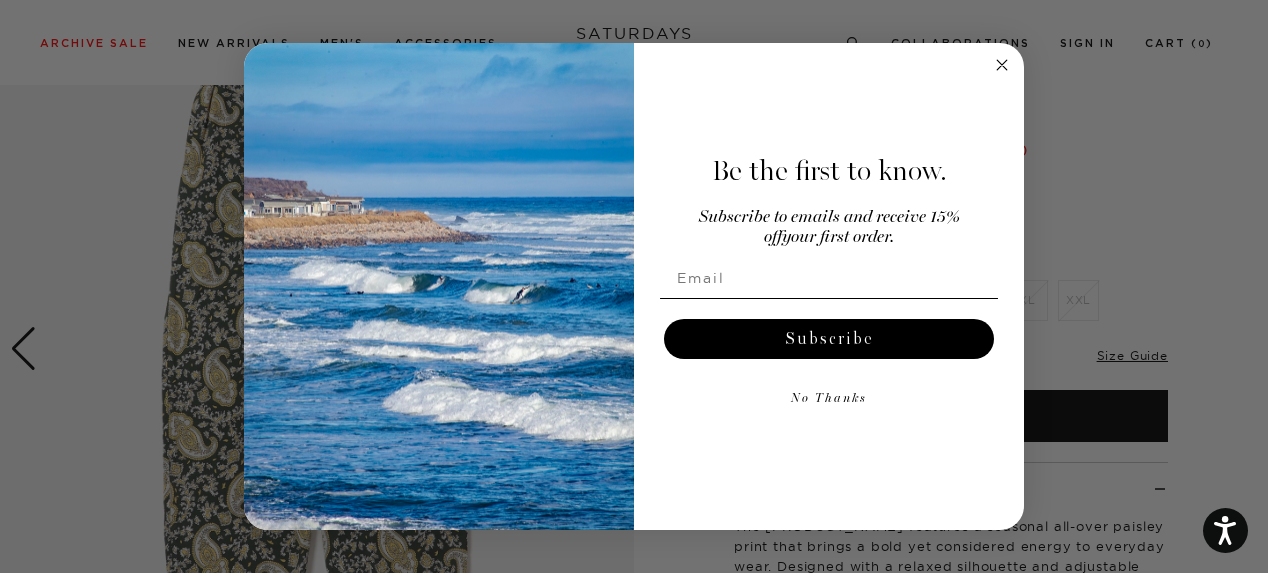 scroll, scrollTop: 146, scrollLeft: 0, axis: vertical 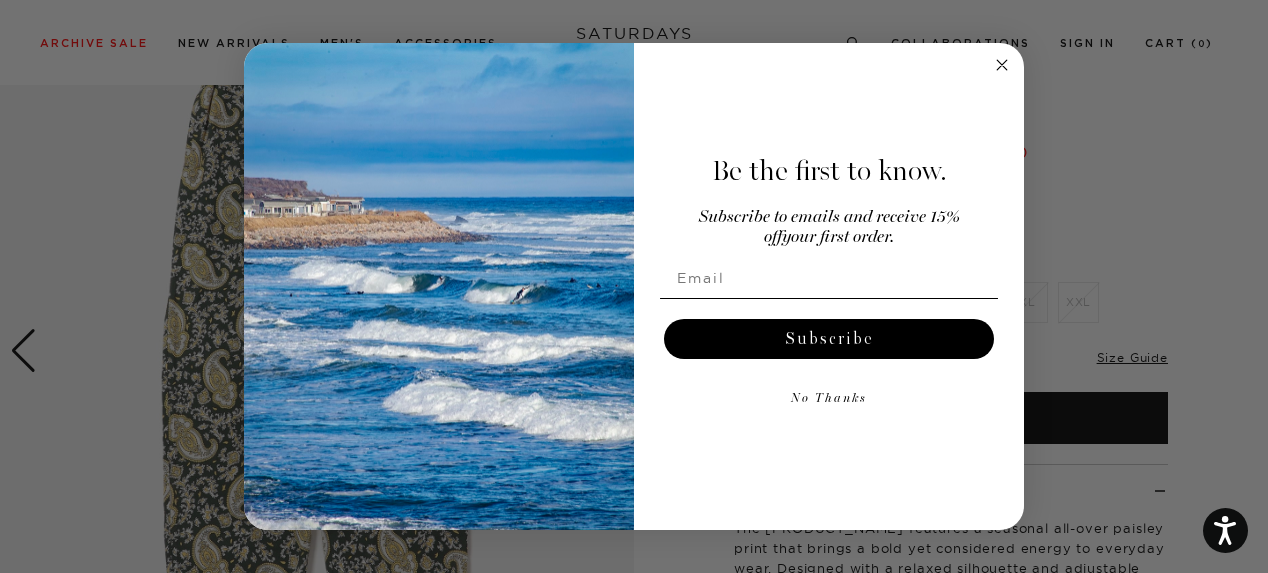 click 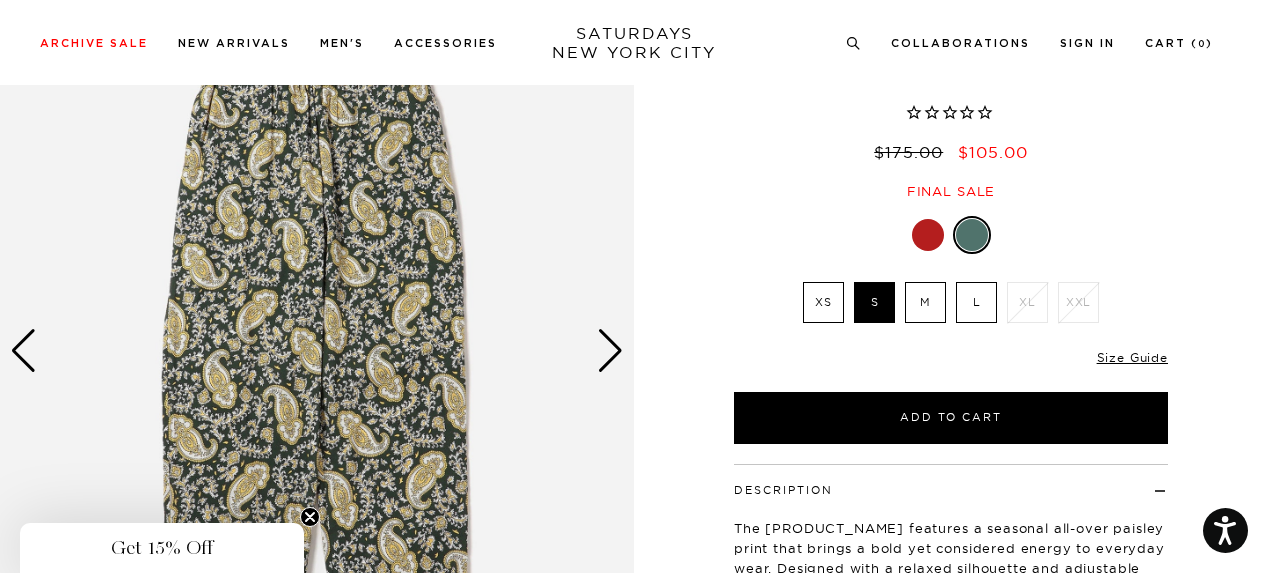 click at bounding box center (610, 351) 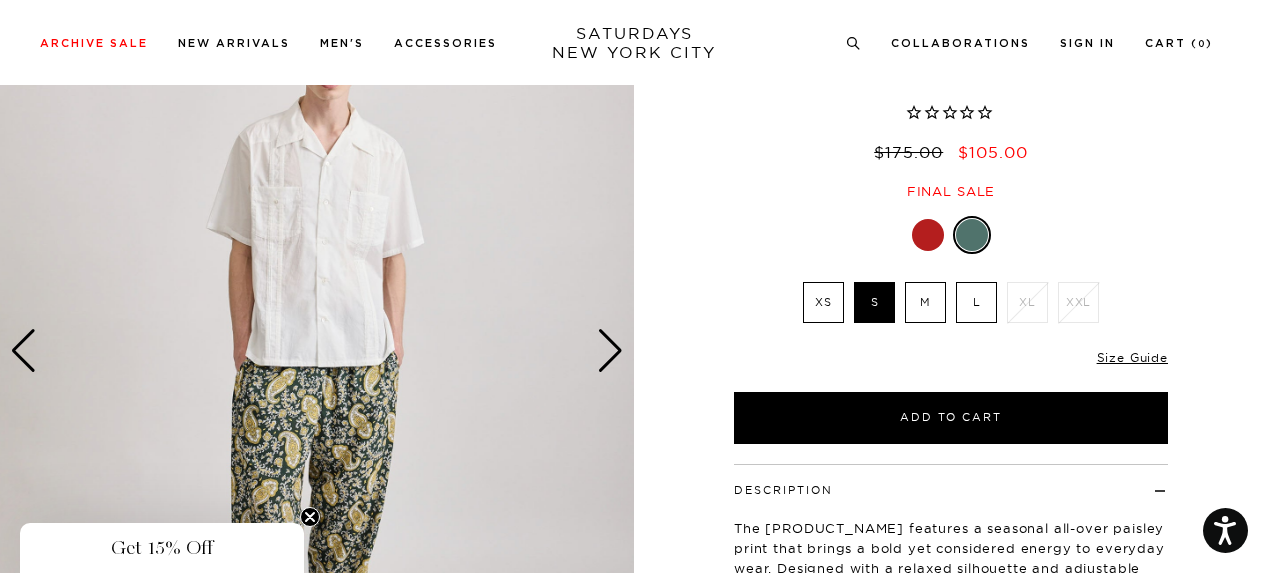 click at bounding box center (610, 351) 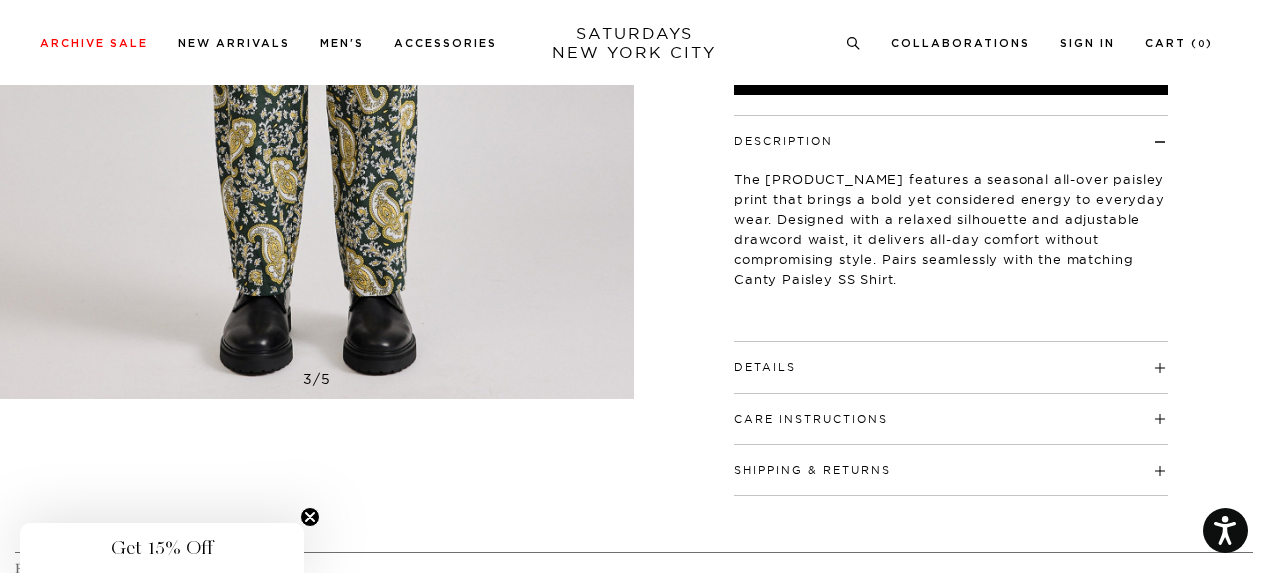 scroll, scrollTop: 496, scrollLeft: 0, axis: vertical 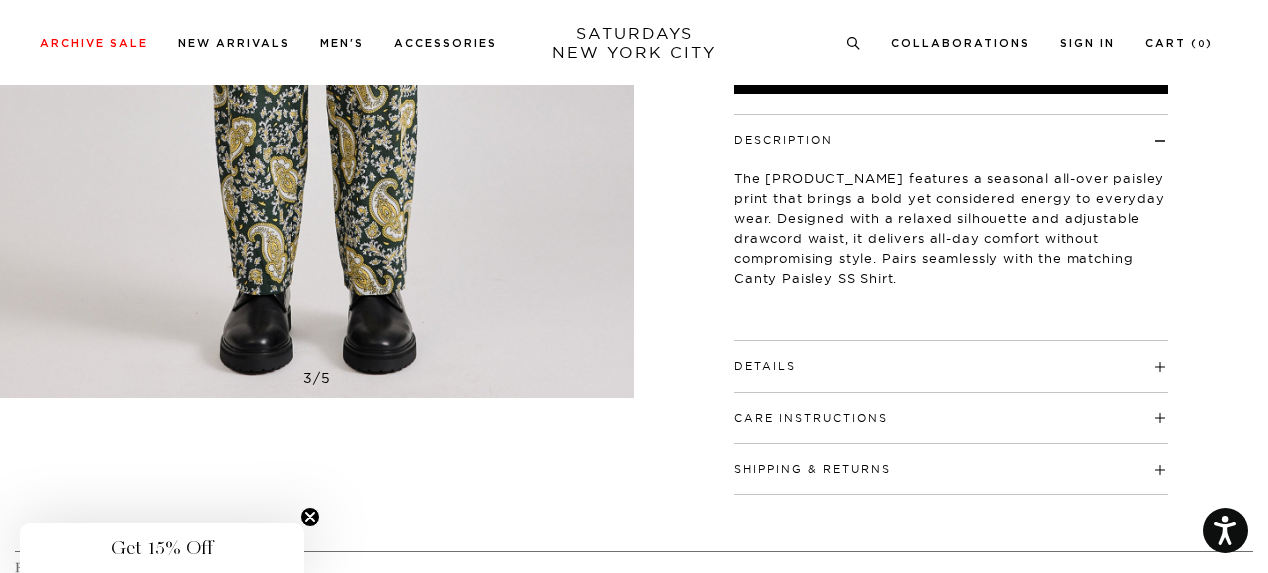 click on "Details" at bounding box center [951, 357] 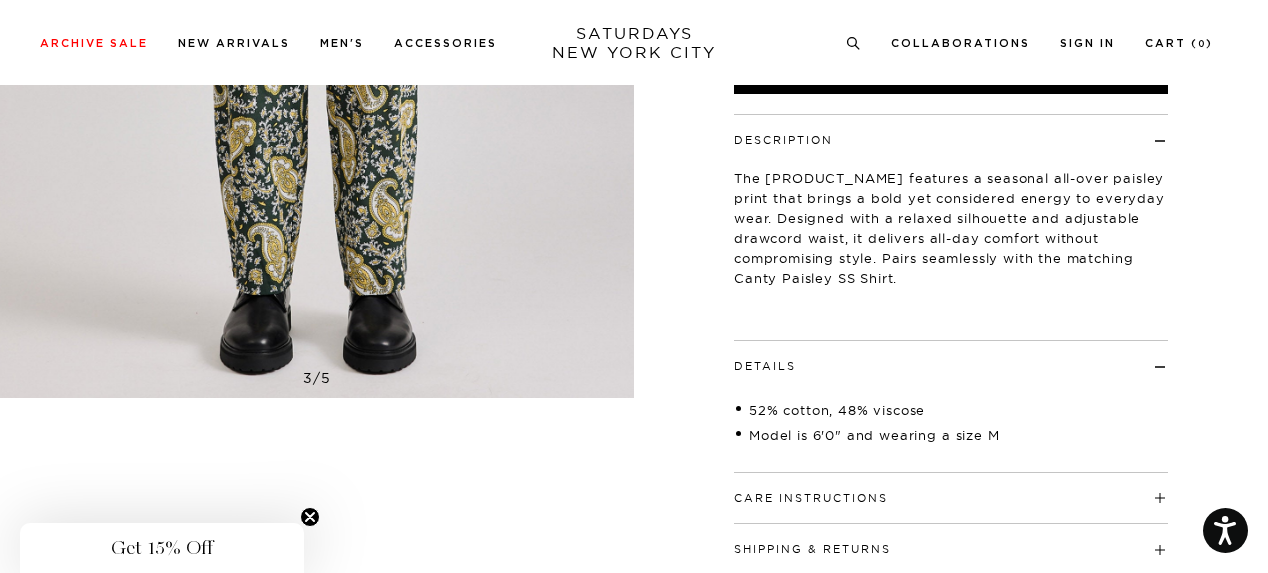 click on "Details" at bounding box center [951, 357] 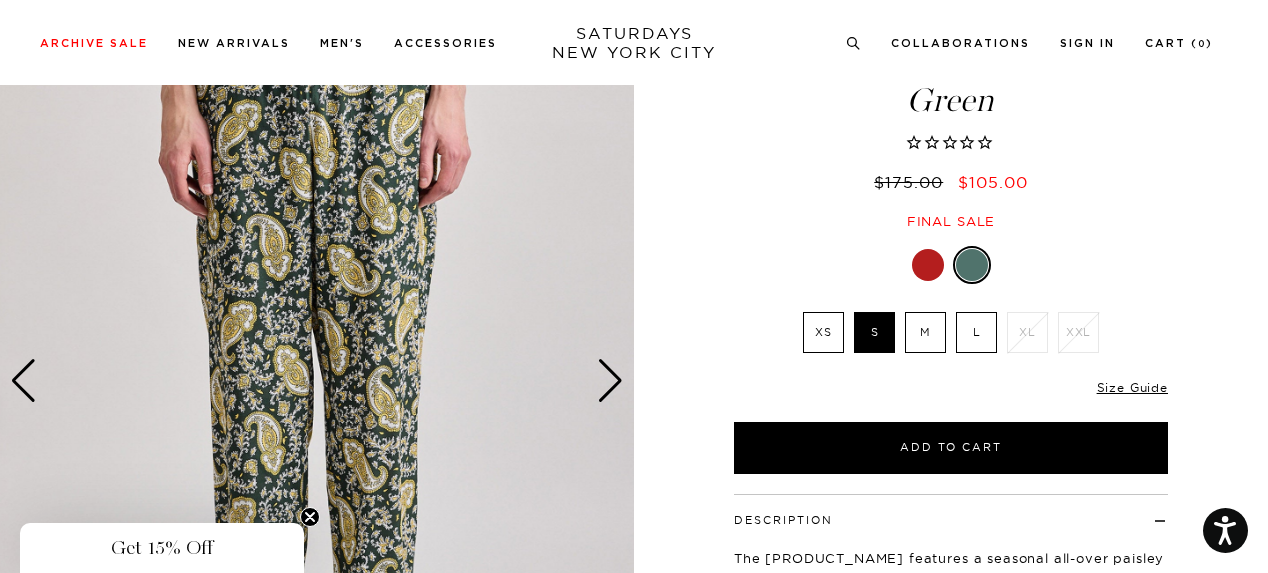 scroll, scrollTop: 115, scrollLeft: 2, axis: both 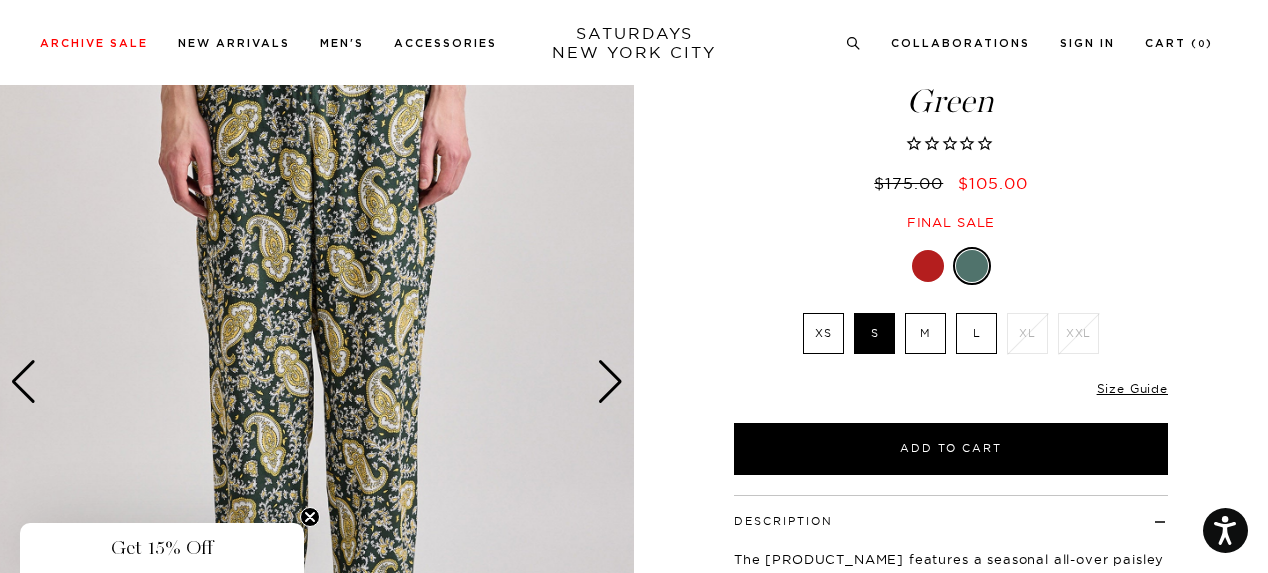 click at bounding box center (610, 382) 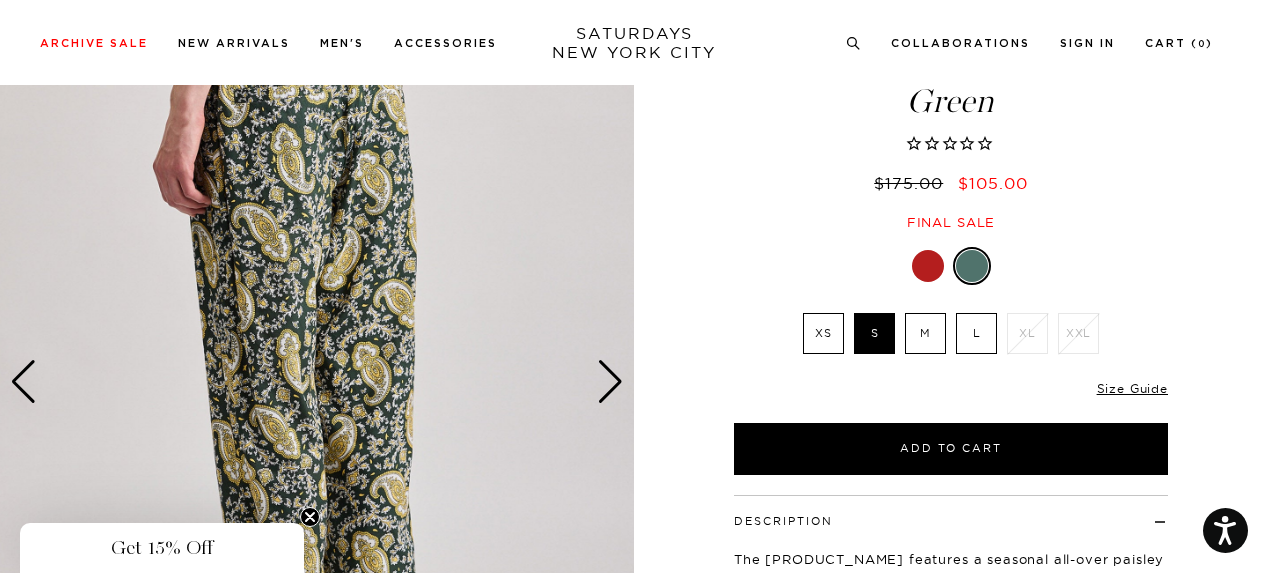 click at bounding box center (610, 382) 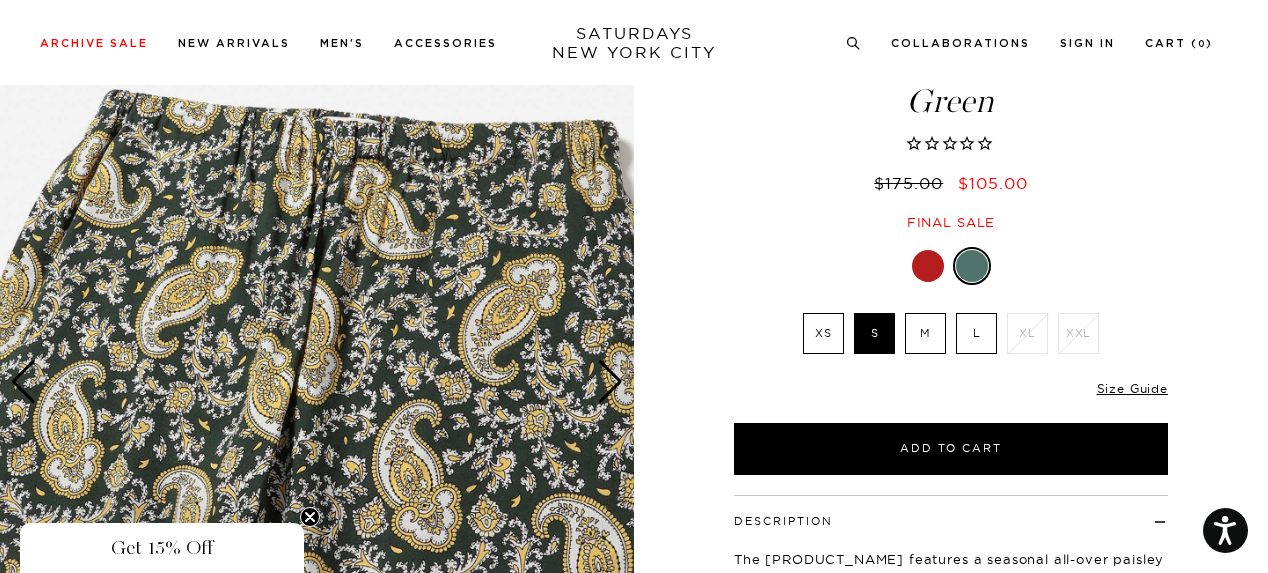 click at bounding box center [610, 382] 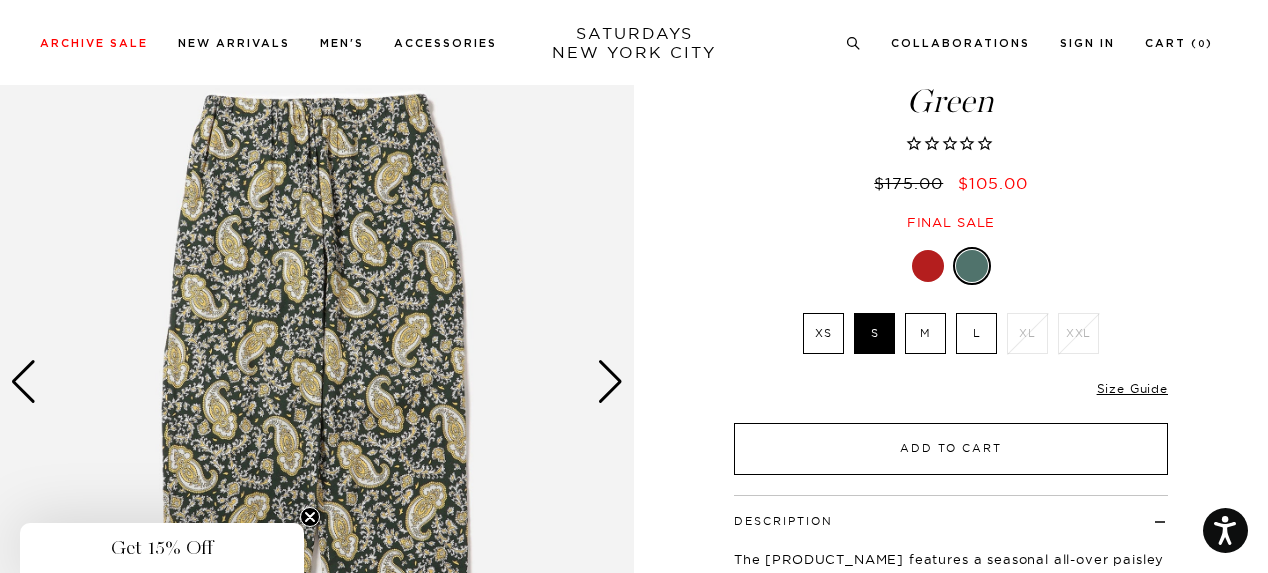 click on "Add to Cart" at bounding box center [951, 449] 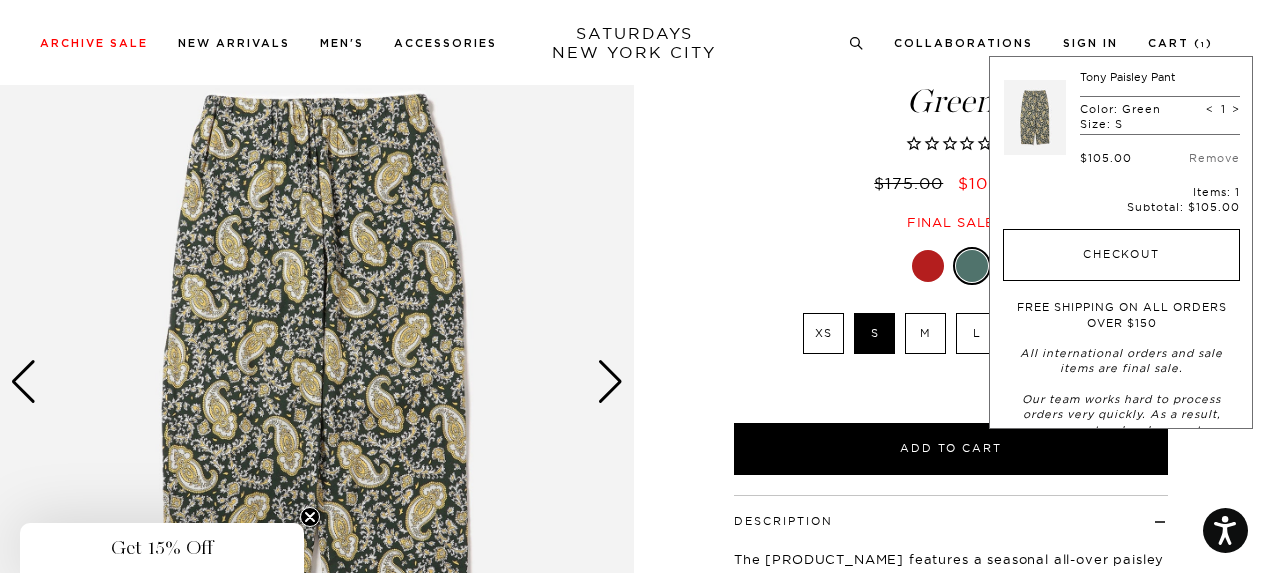 click on "Checkout" at bounding box center (1121, 255) 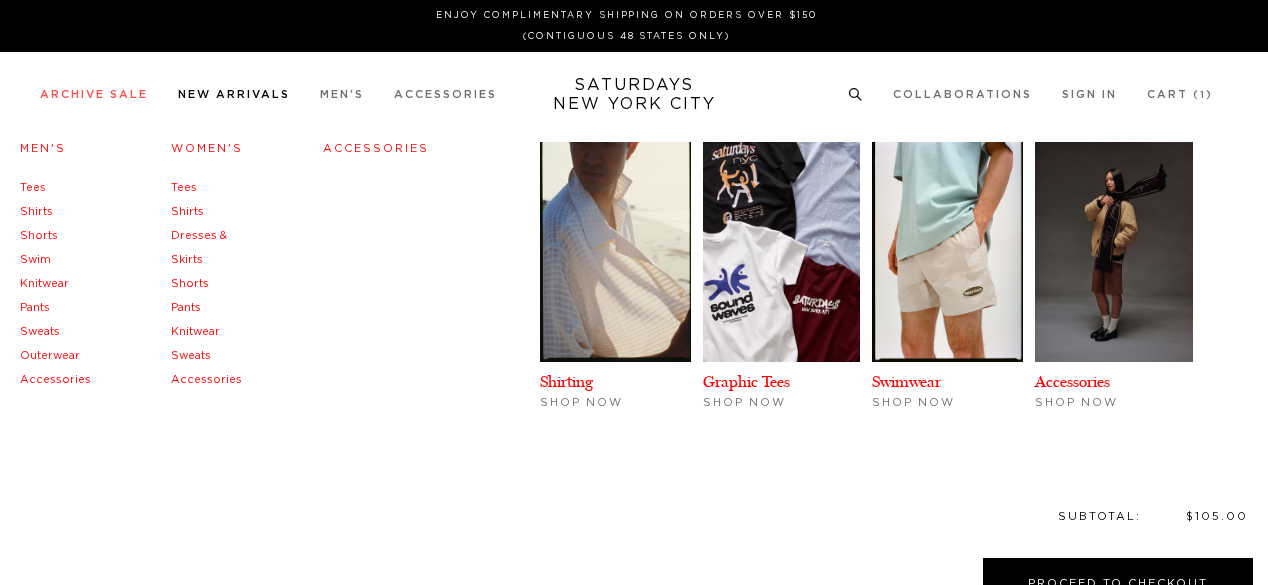 scroll, scrollTop: 0, scrollLeft: 0, axis: both 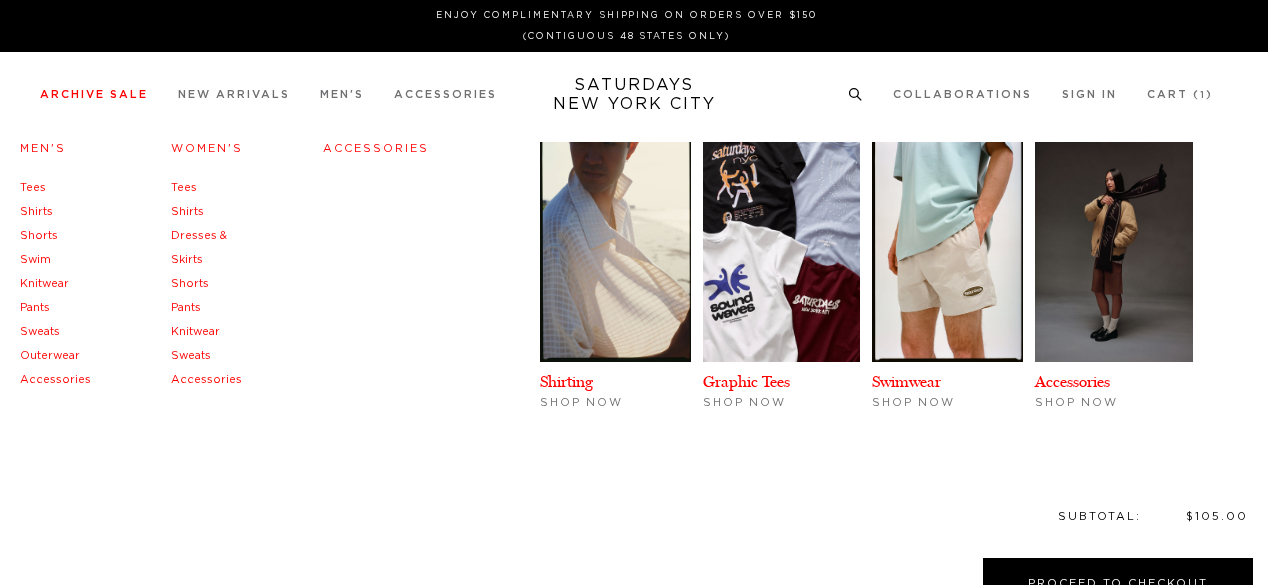 click on "Archive Sale" at bounding box center (94, 94) 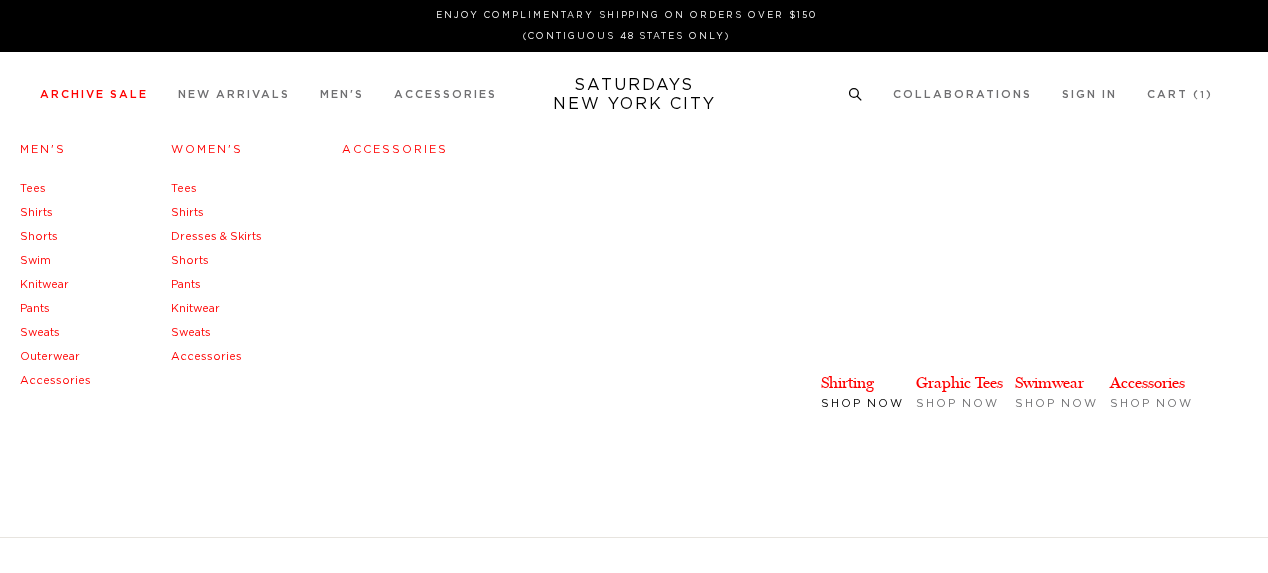 scroll, scrollTop: 0, scrollLeft: 0, axis: both 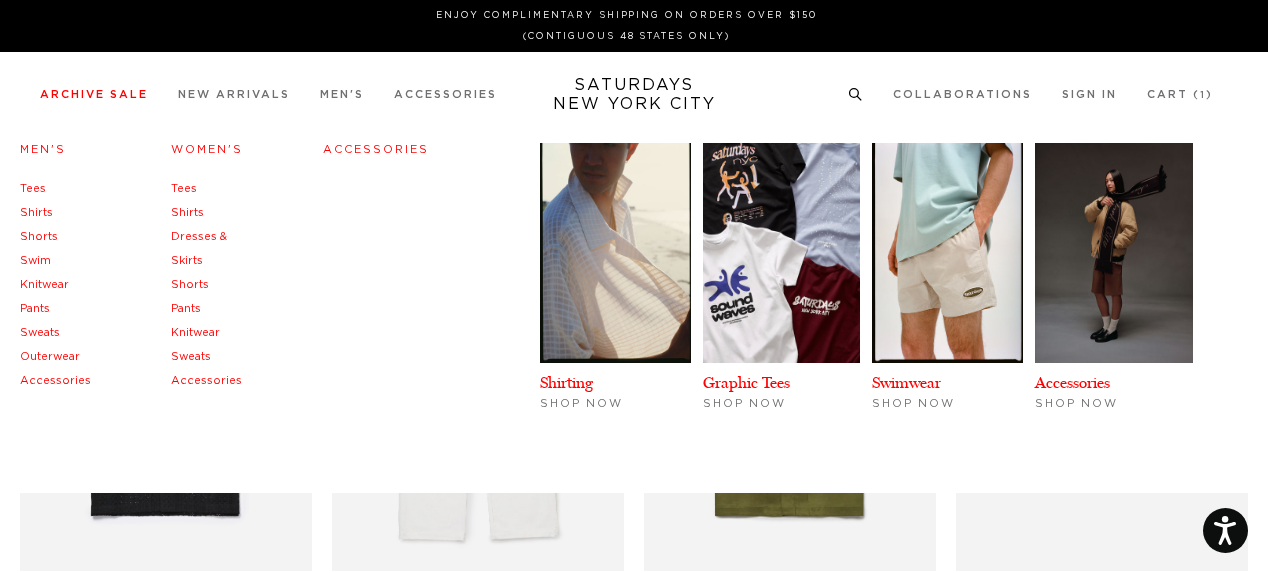 click on "Men's" at bounding box center (43, 149) 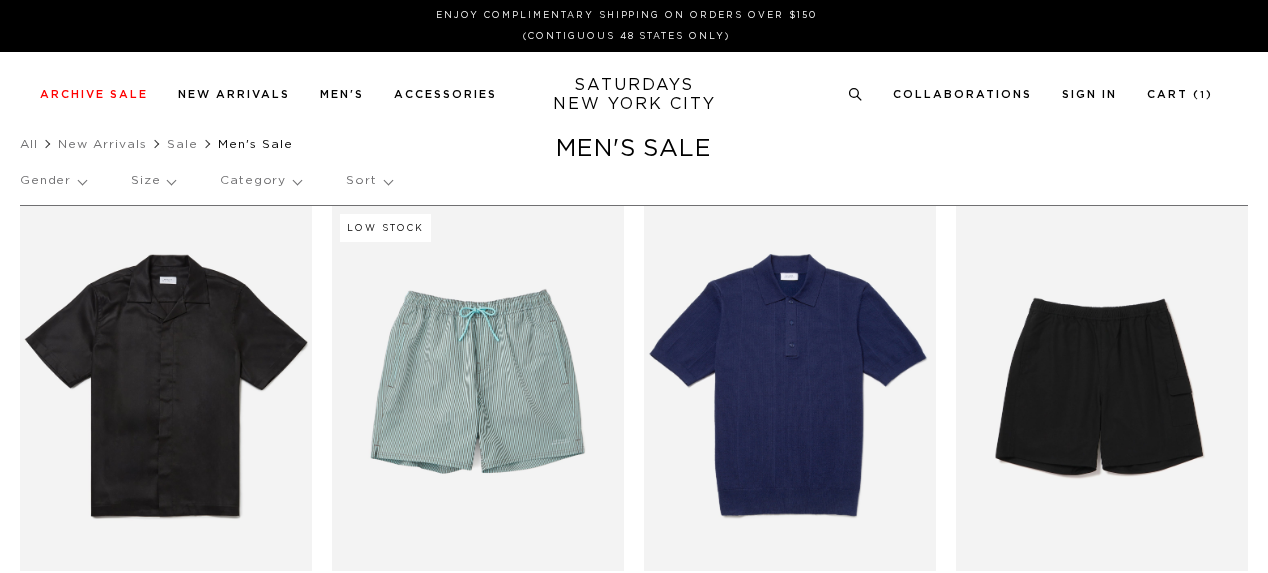 scroll, scrollTop: 0, scrollLeft: 0, axis: both 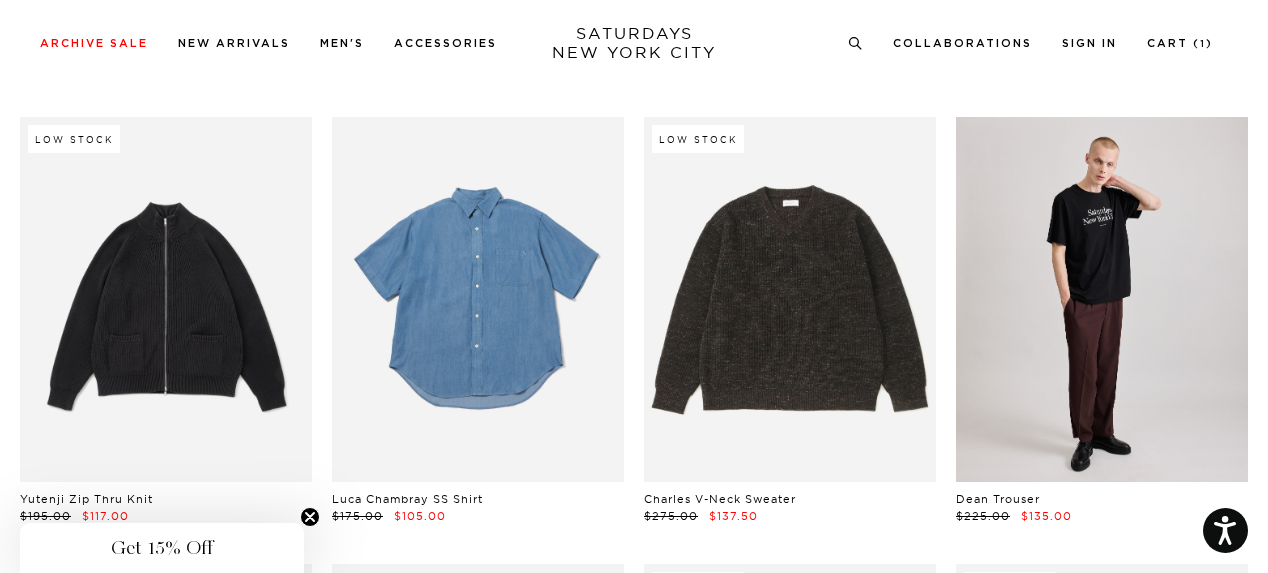 click at bounding box center [478, 299] 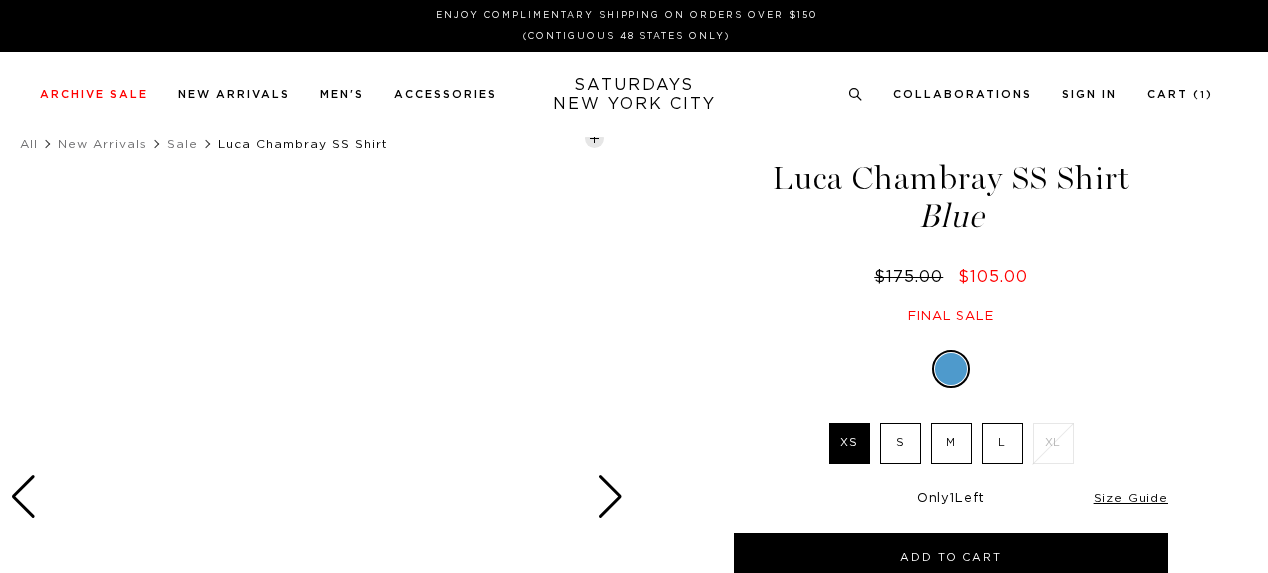 scroll, scrollTop: 0, scrollLeft: 0, axis: both 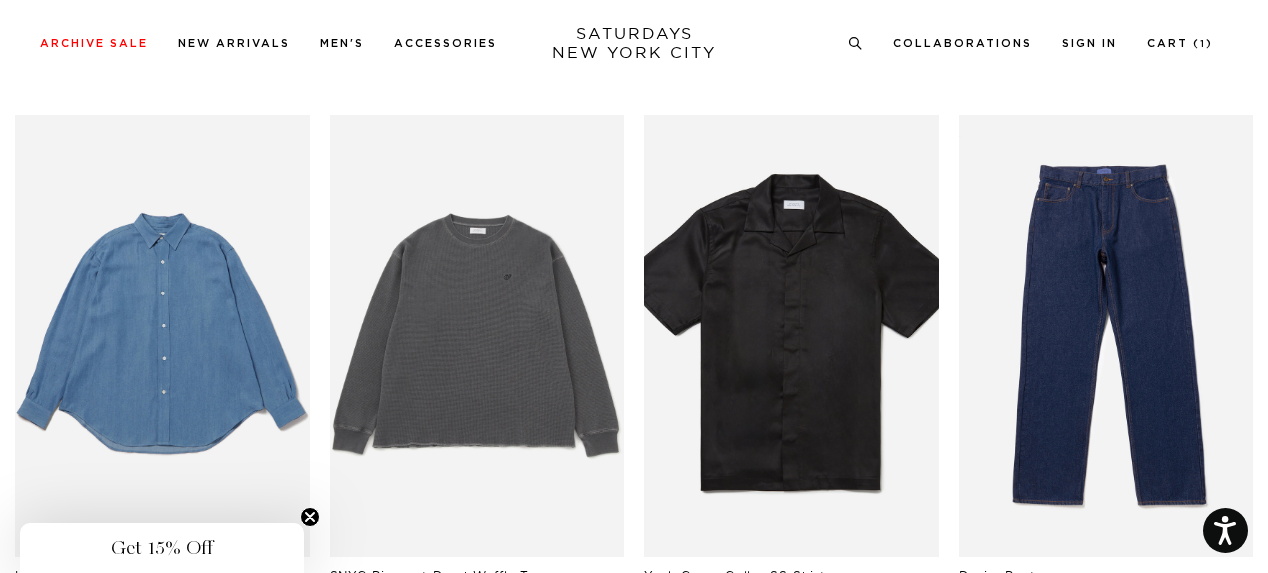 click at bounding box center (162, 336) 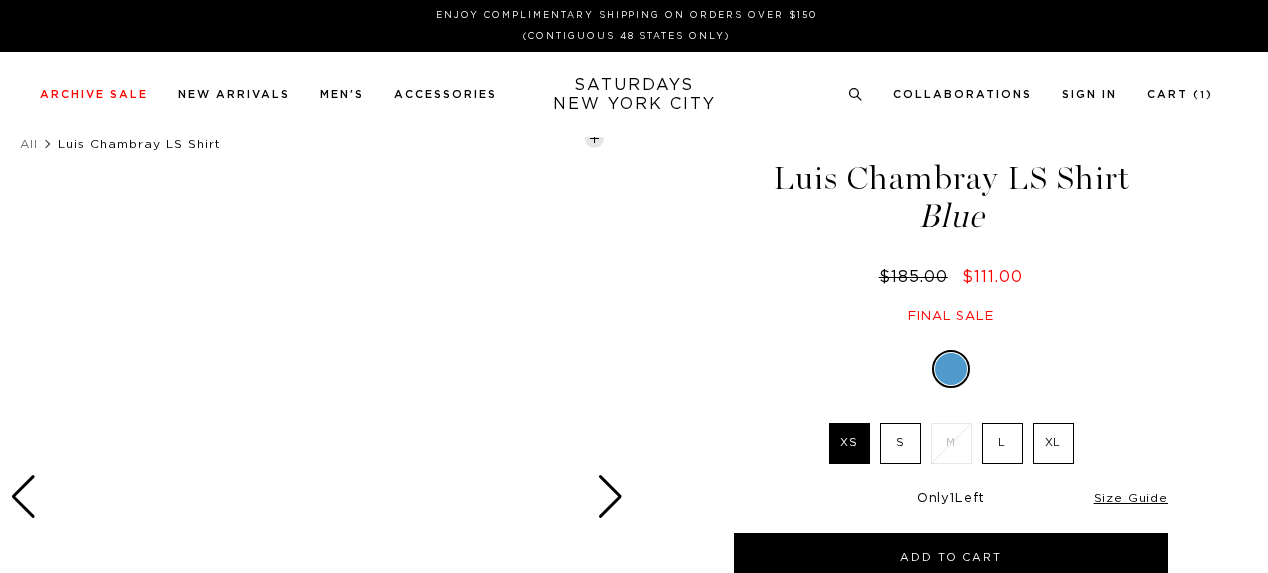 scroll, scrollTop: 0, scrollLeft: 0, axis: both 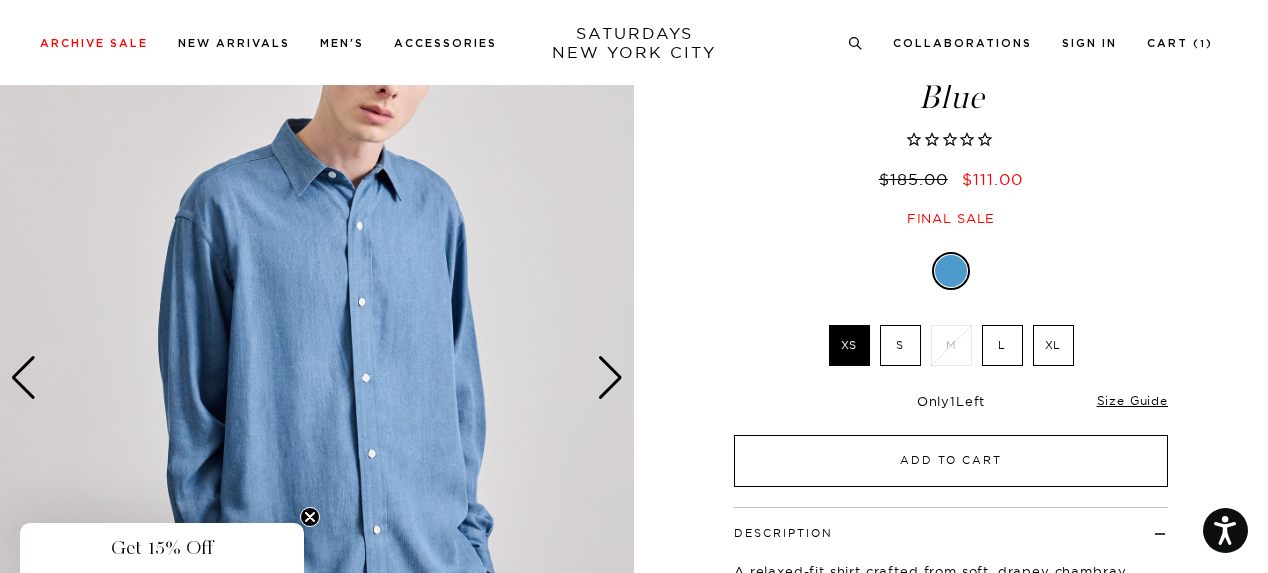 click on "Add to Cart" at bounding box center (951, 461) 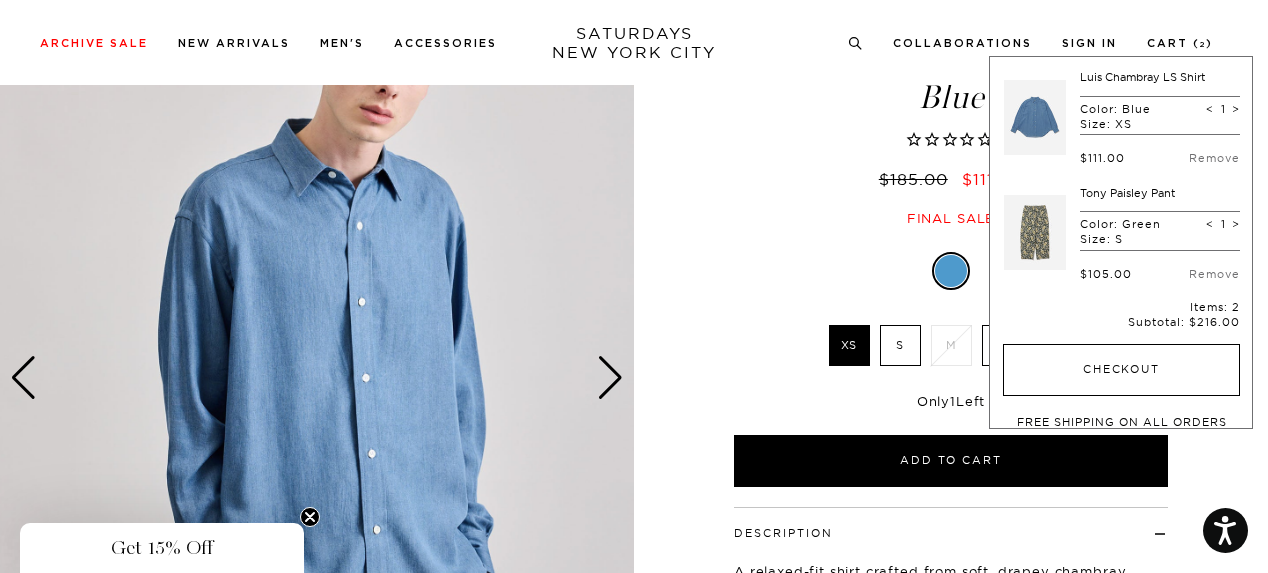 click on "Checkout" at bounding box center (1121, 370) 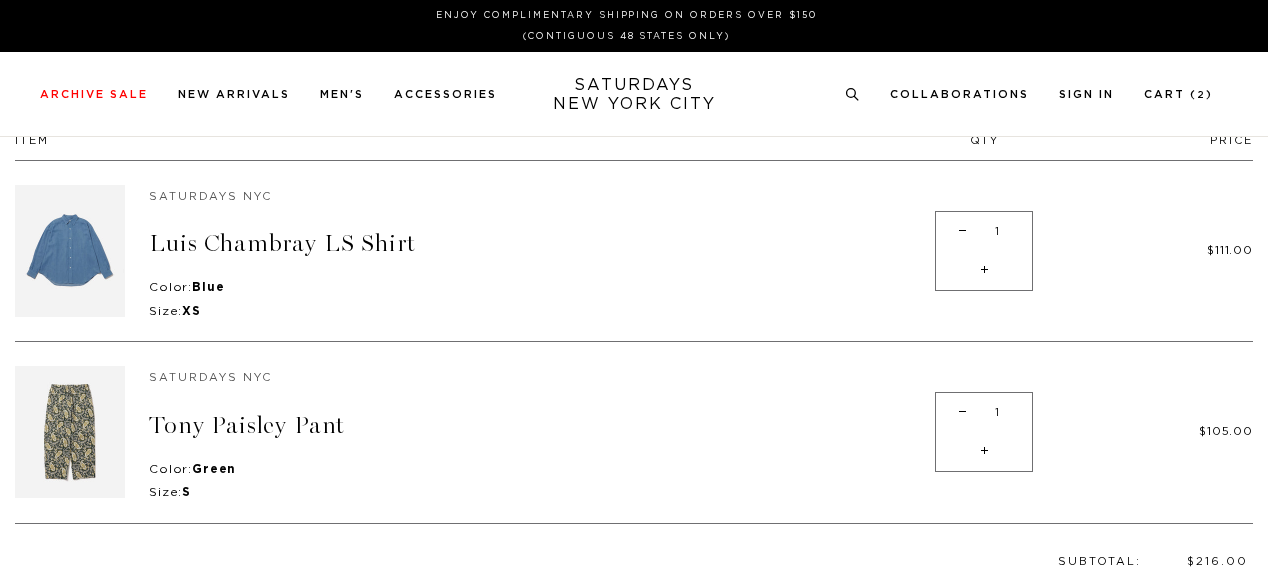 scroll, scrollTop: 0, scrollLeft: 0, axis: both 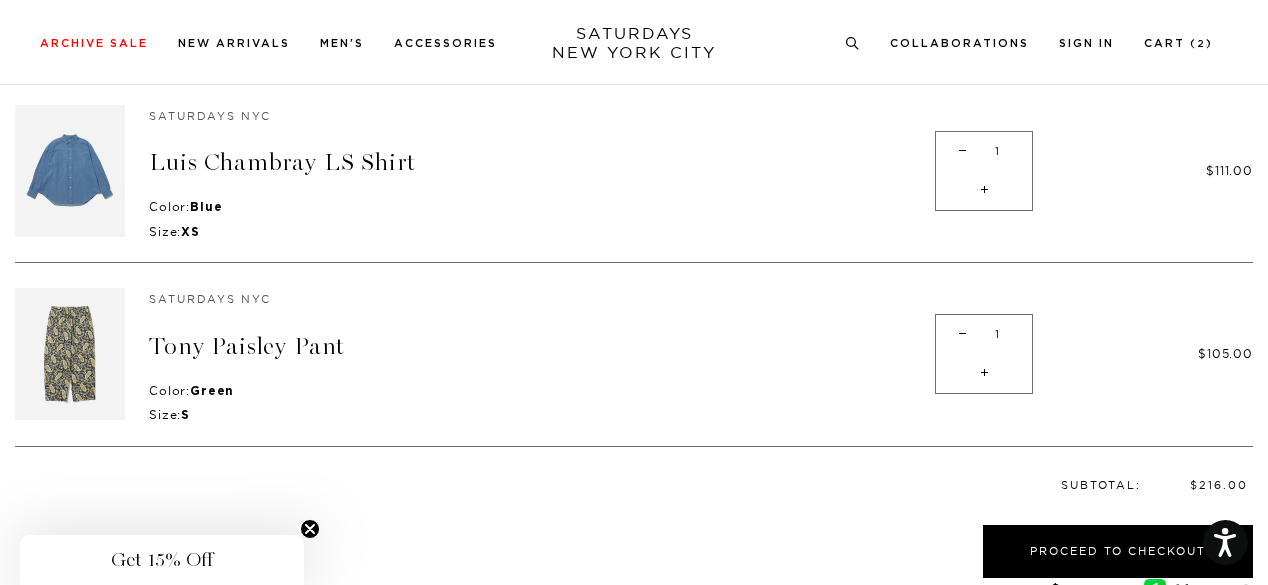 click on "-" at bounding box center [962, 334] 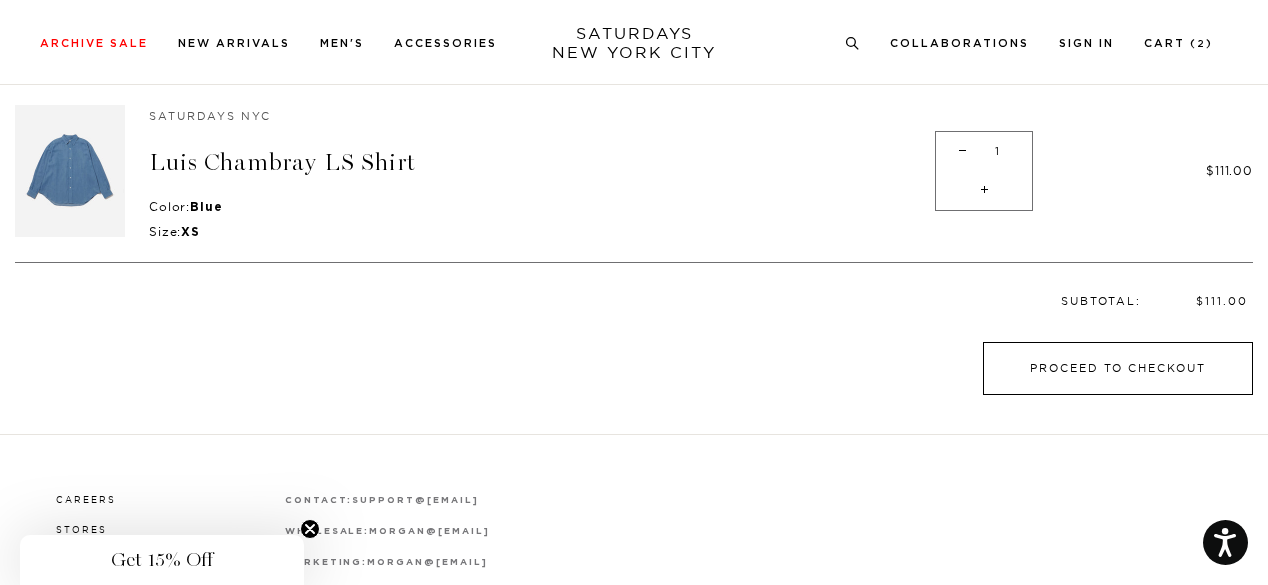click on "Proceed to Checkout" at bounding box center [1118, 368] 